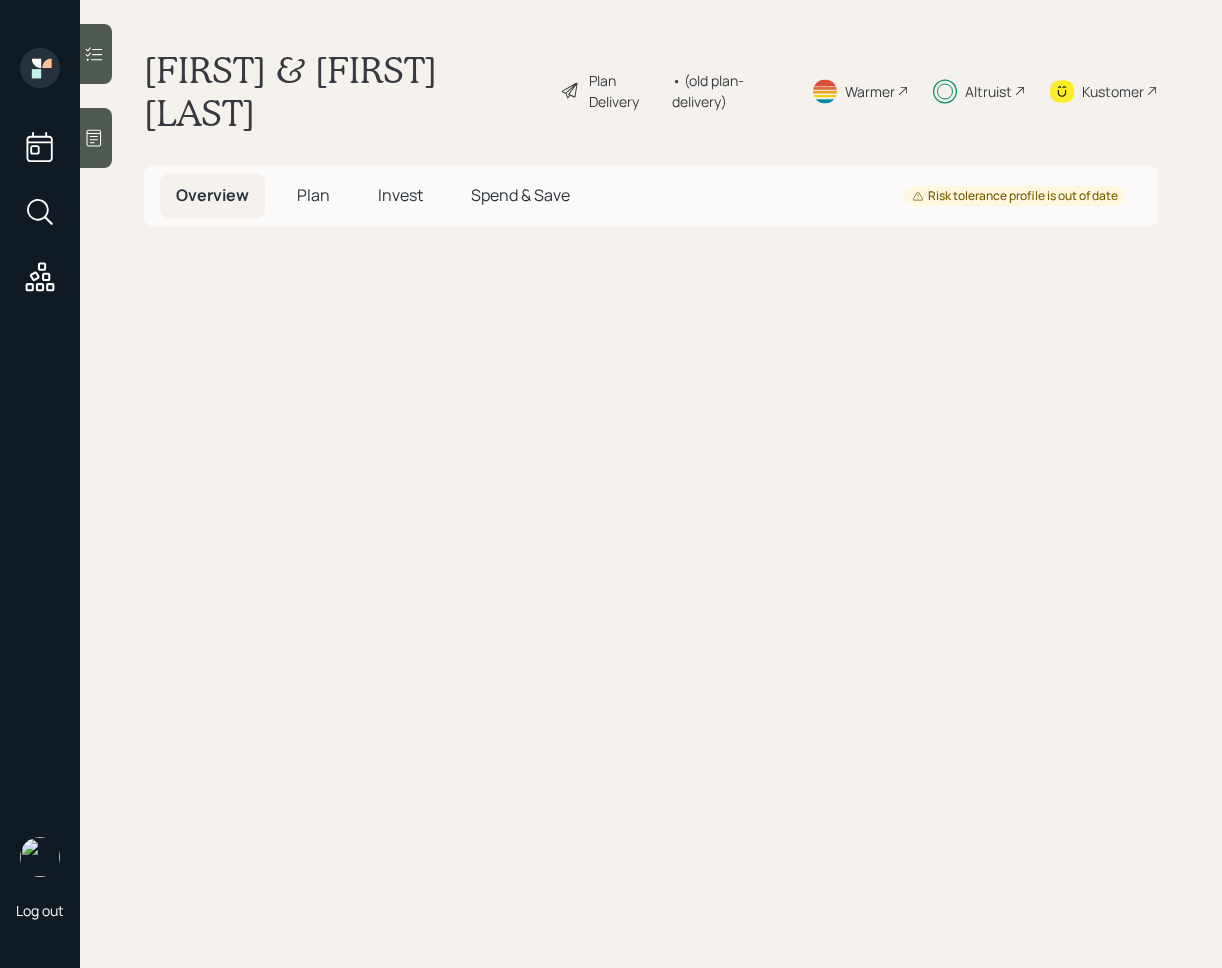 scroll, scrollTop: 0, scrollLeft: 0, axis: both 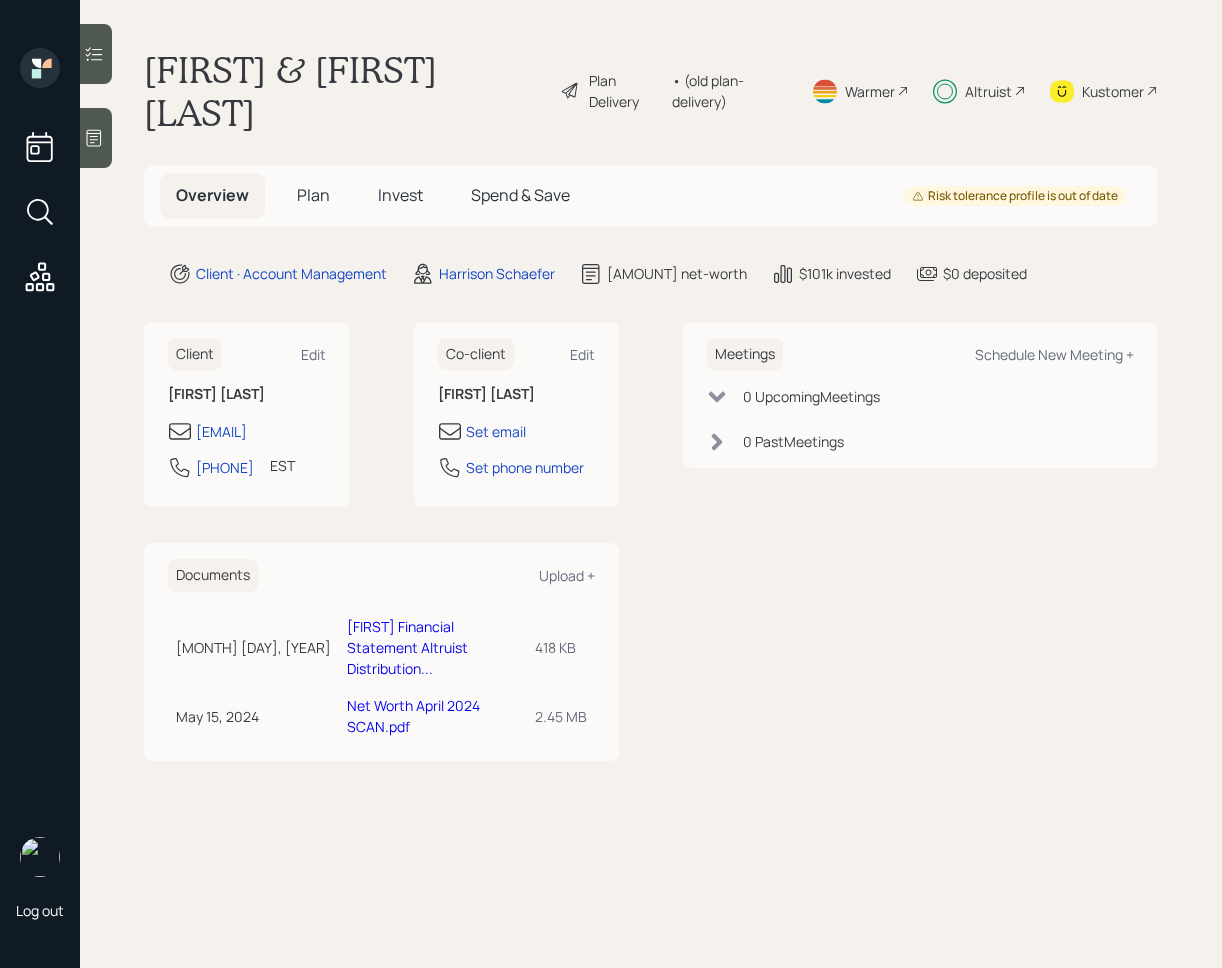 click on "Invest" at bounding box center (400, 195) 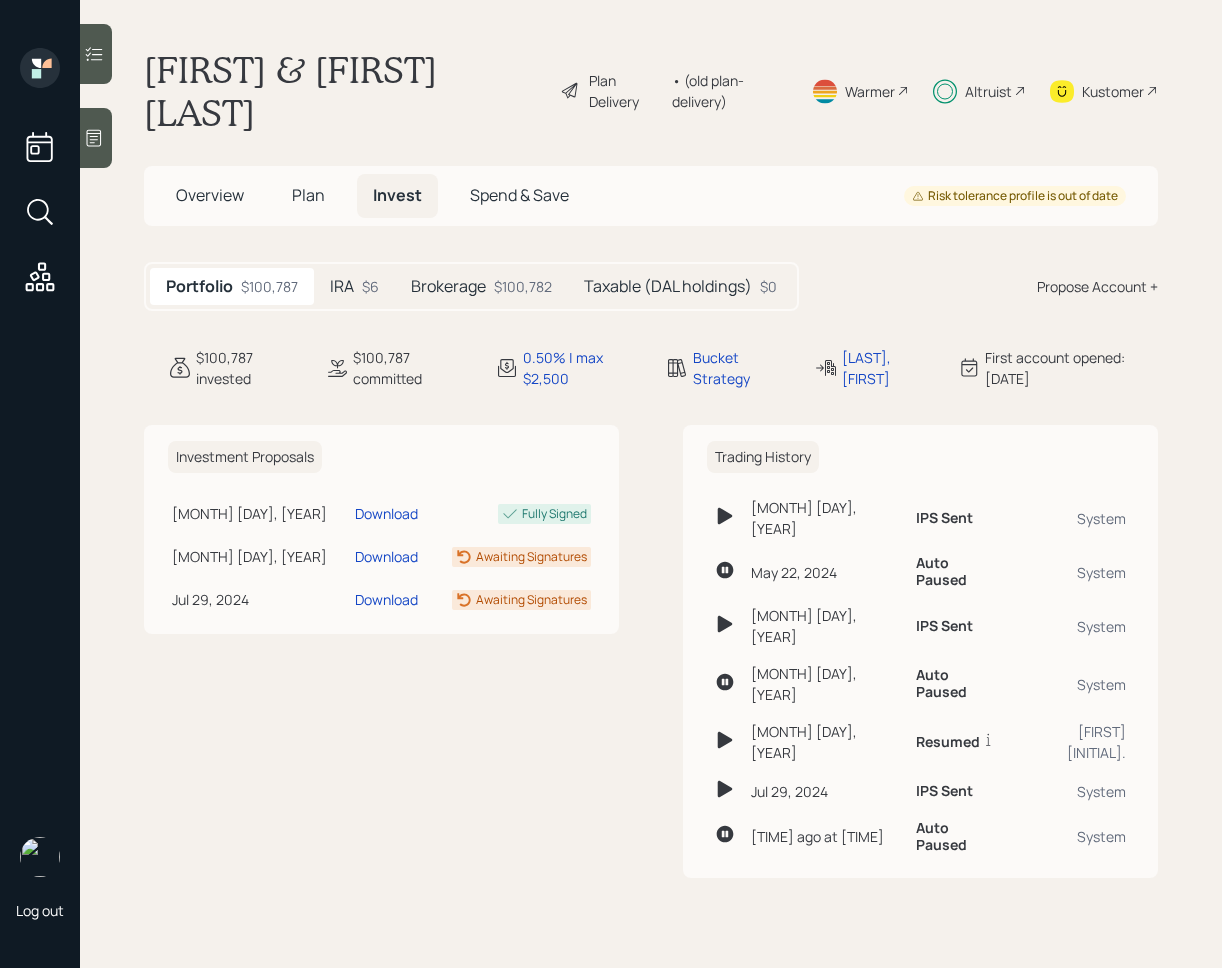 click at bounding box center [96, 54] 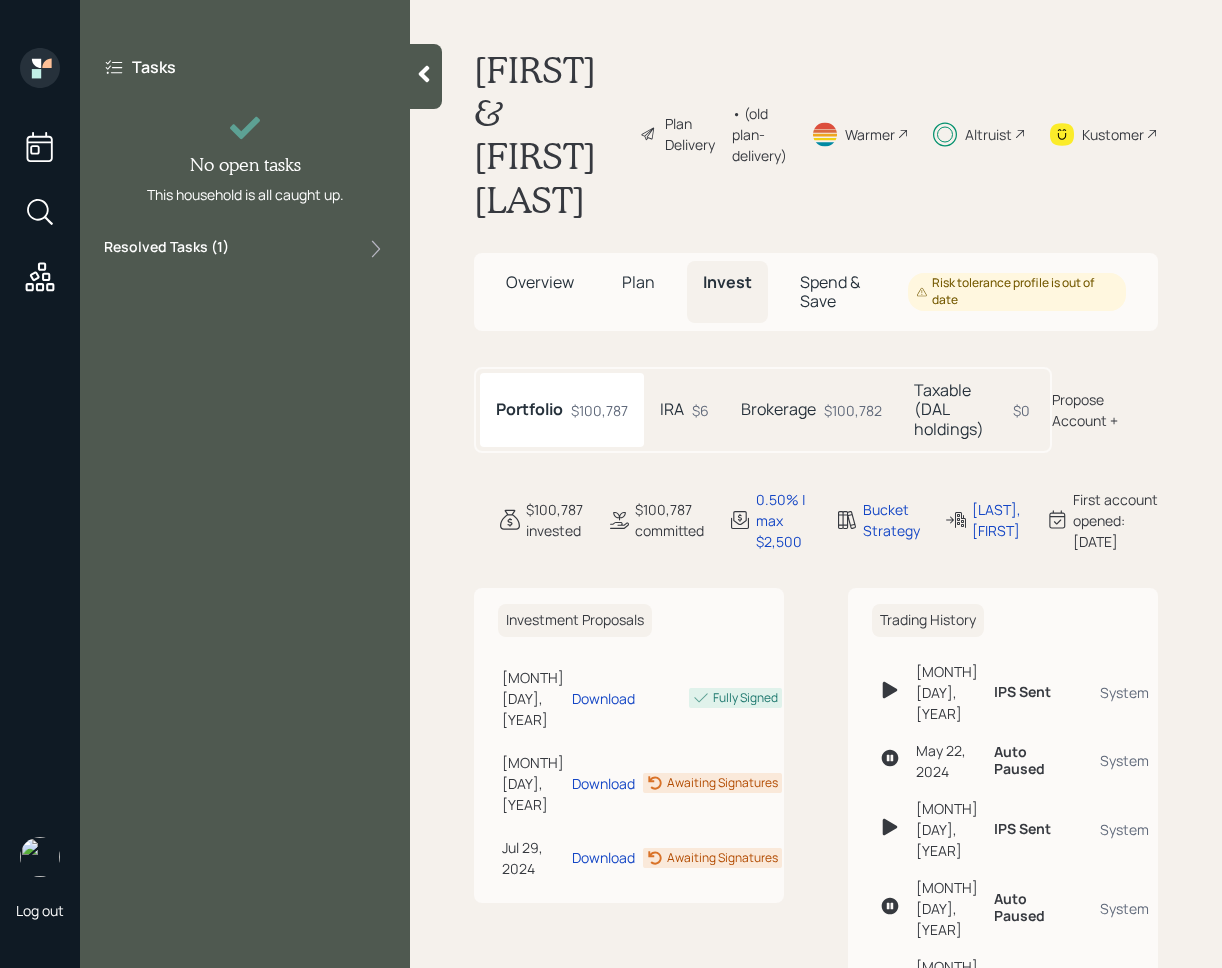 click on "Tasks No open tasks This household is all caught up. Resolved Tasks ( 1 )" at bounding box center (245, 158) 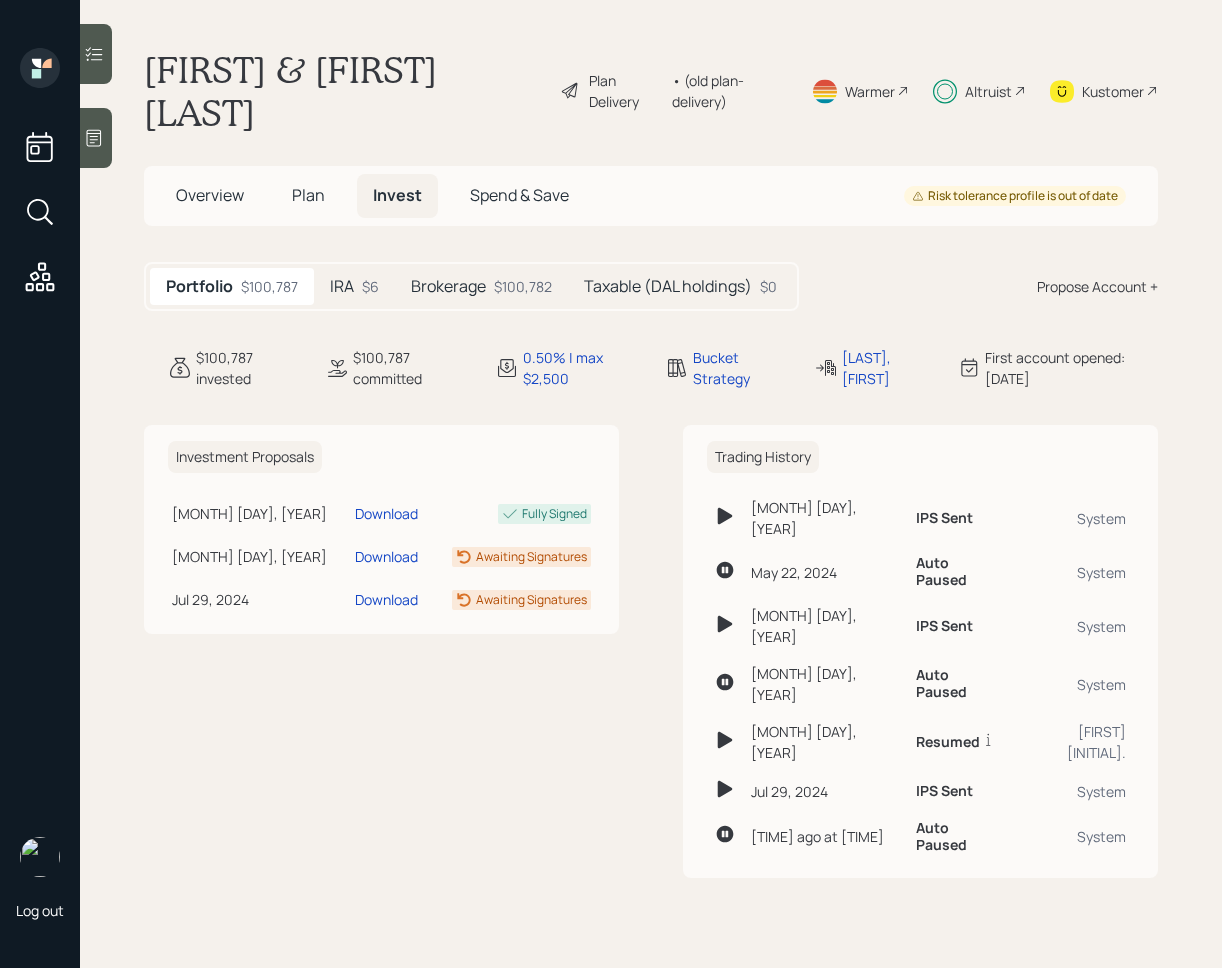 click on "Plan" at bounding box center (308, 195) 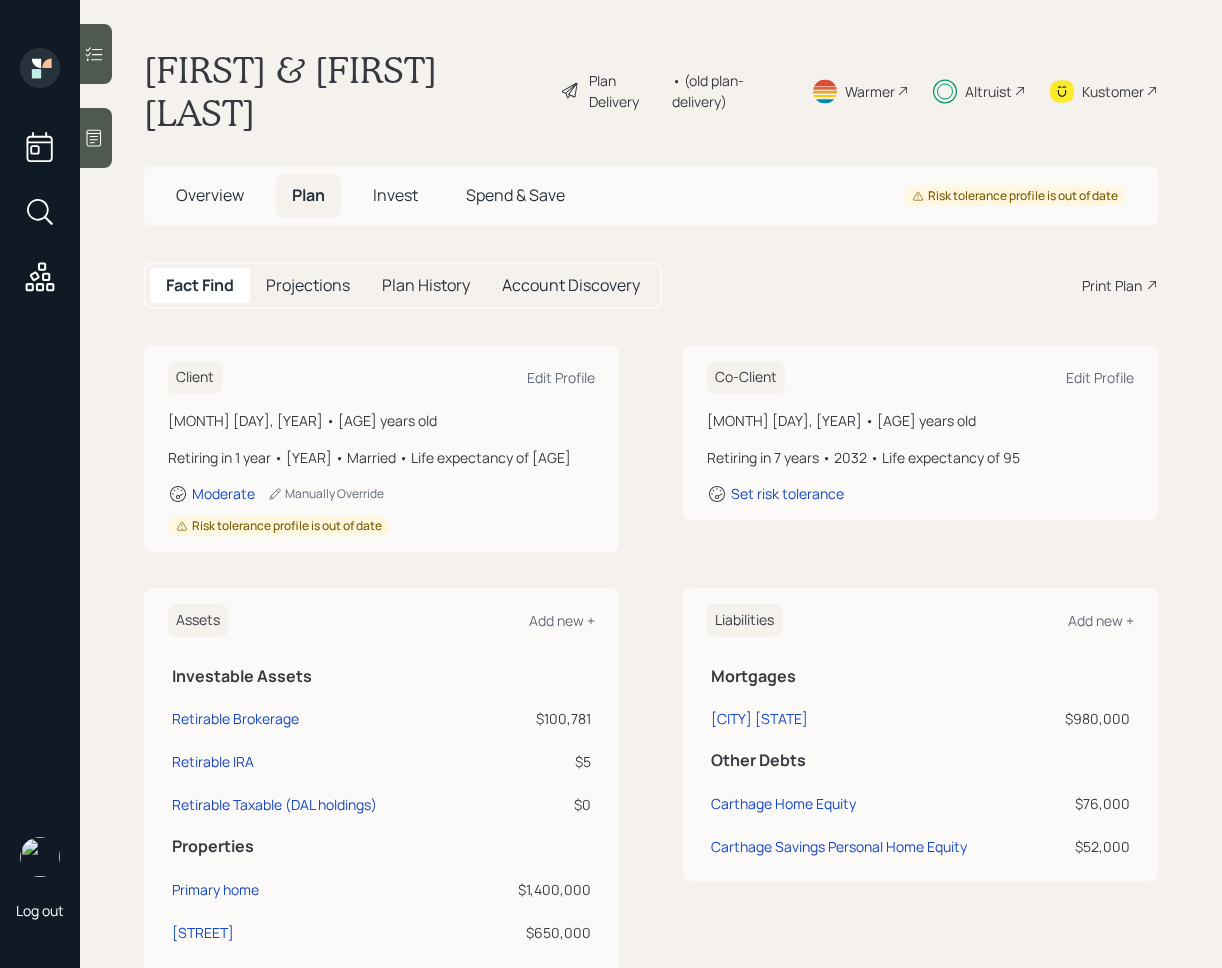 click on "Invest" at bounding box center [395, 195] 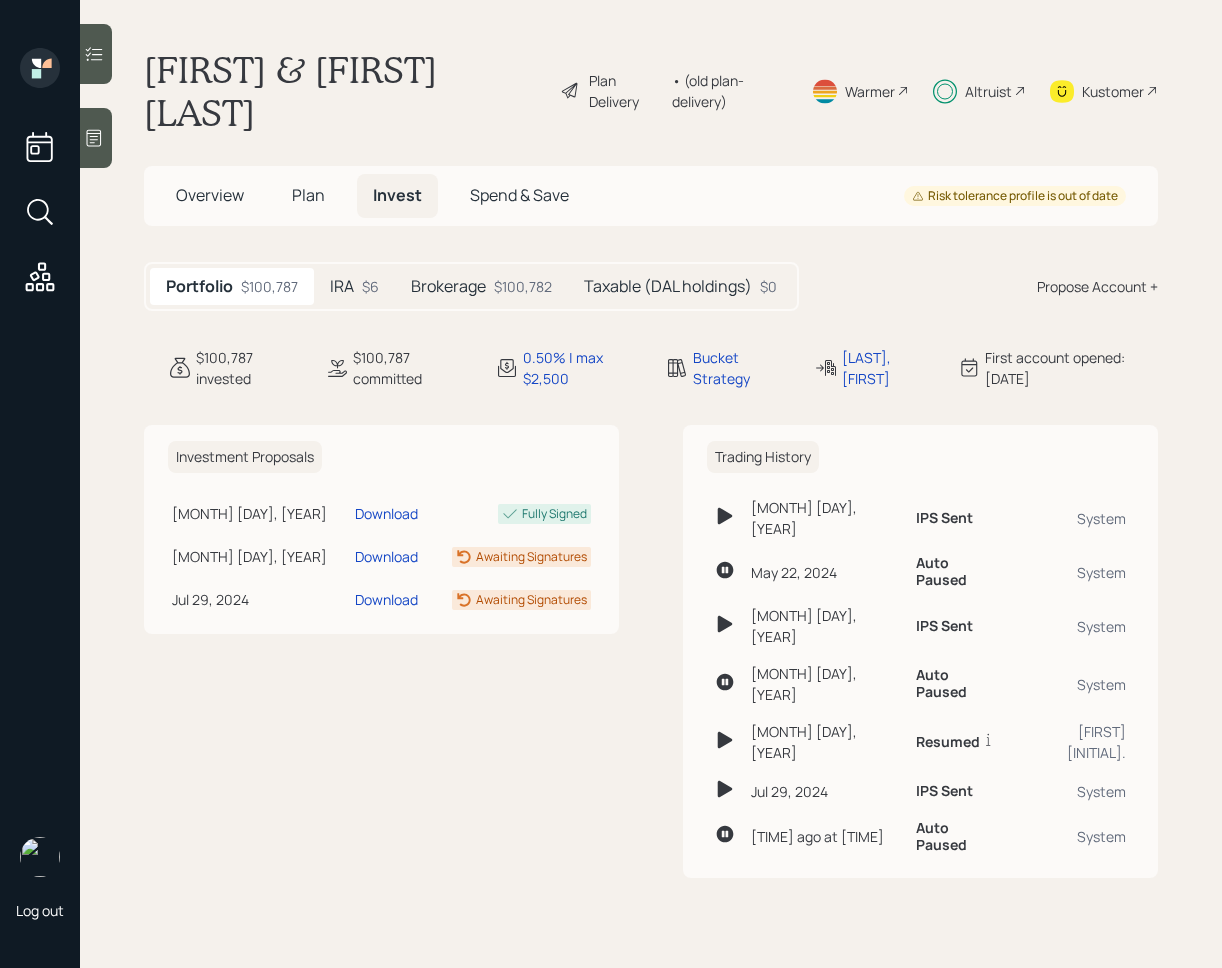 click on "Kustomer" at bounding box center (1113, 91) 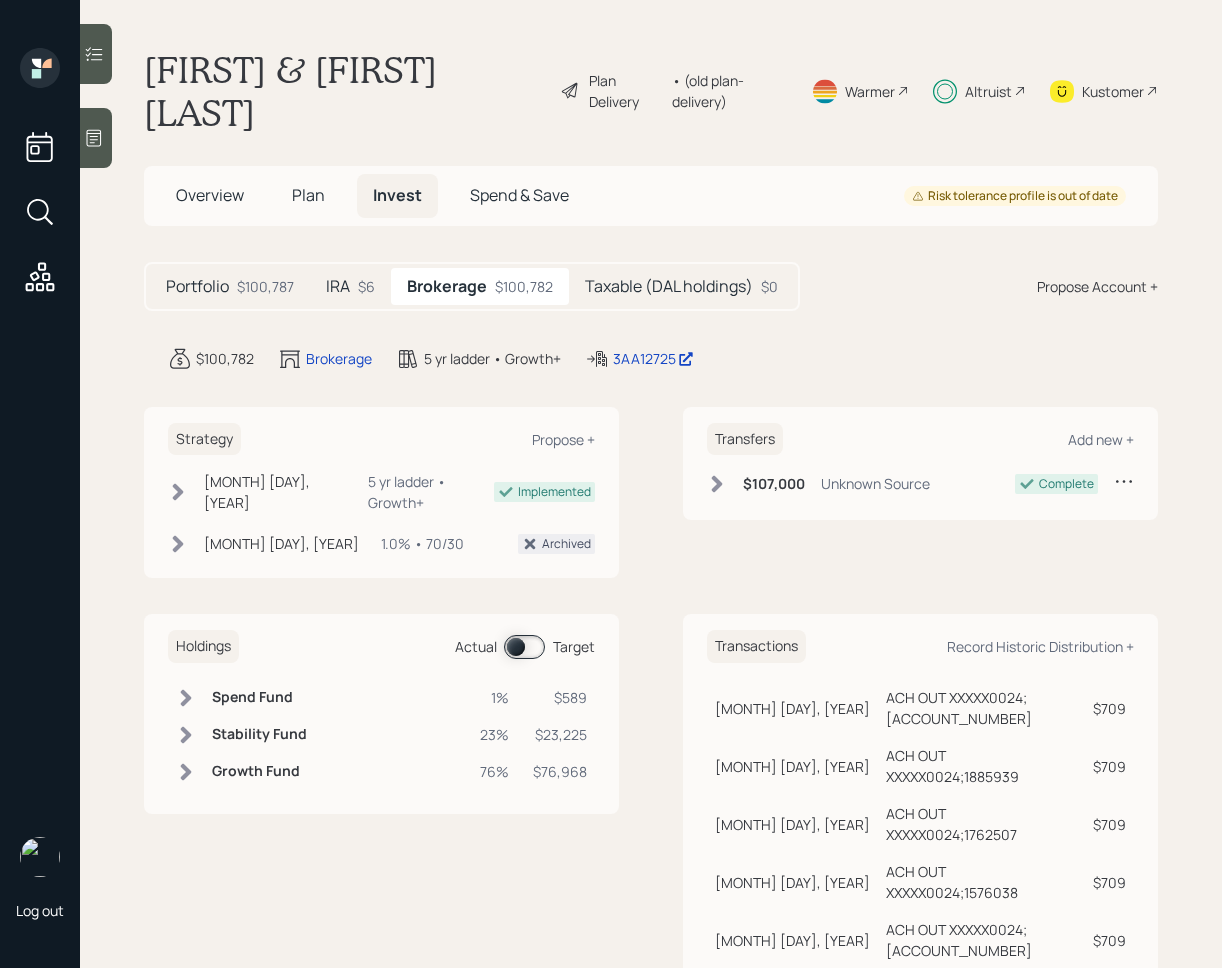 click at bounding box center (524, 647) 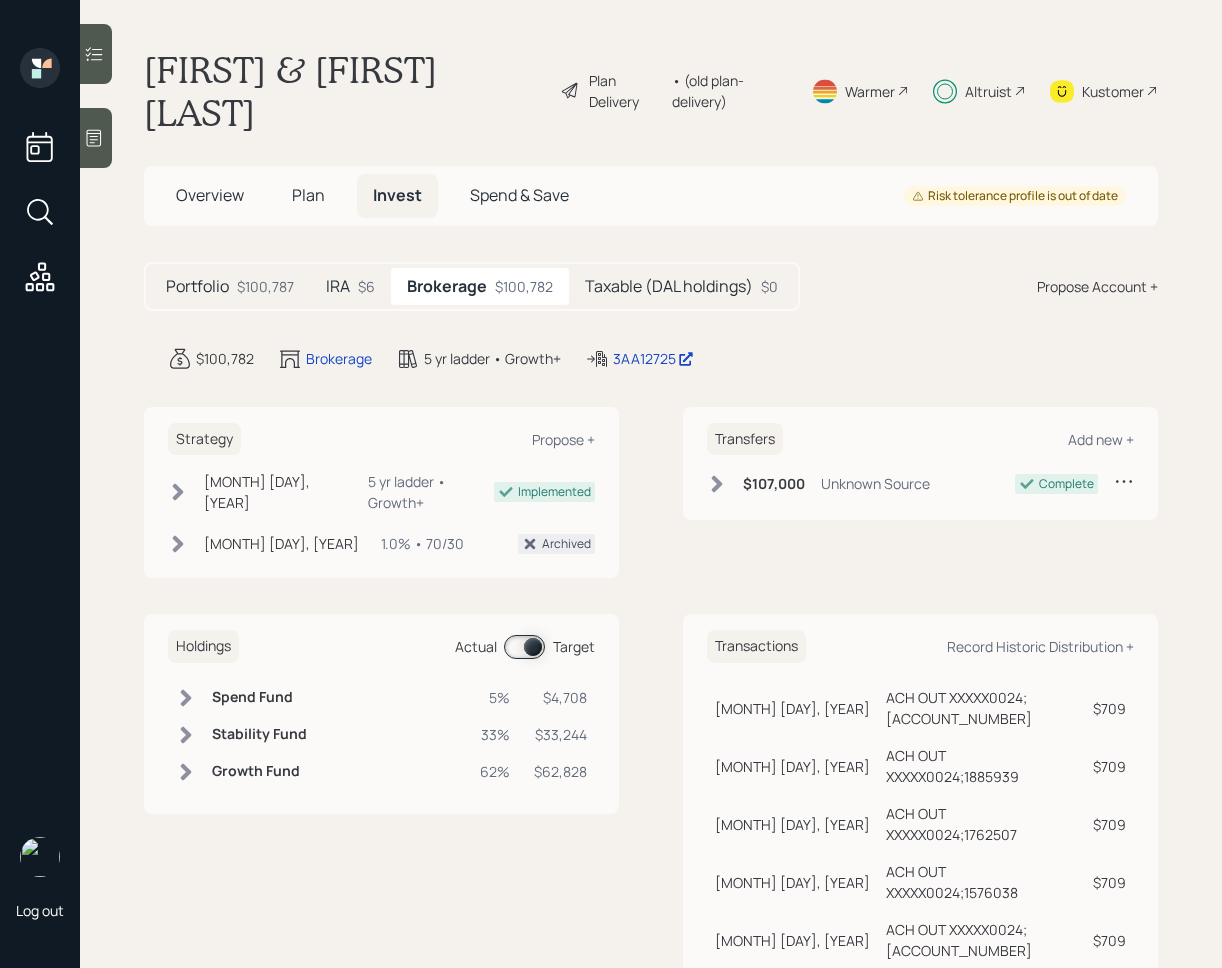 click at bounding box center [524, 647] 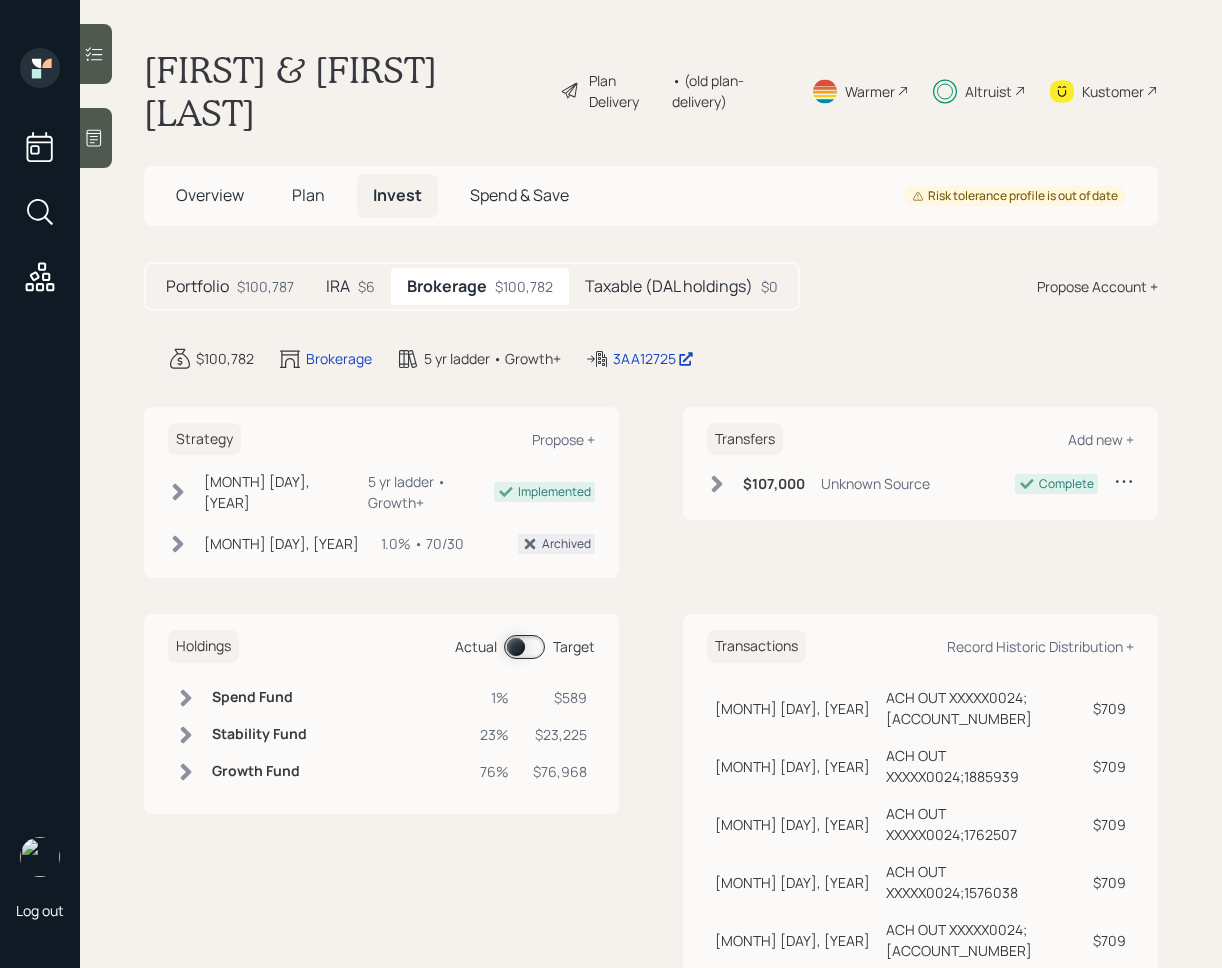 click on "Kustomer" at bounding box center (1104, 91) 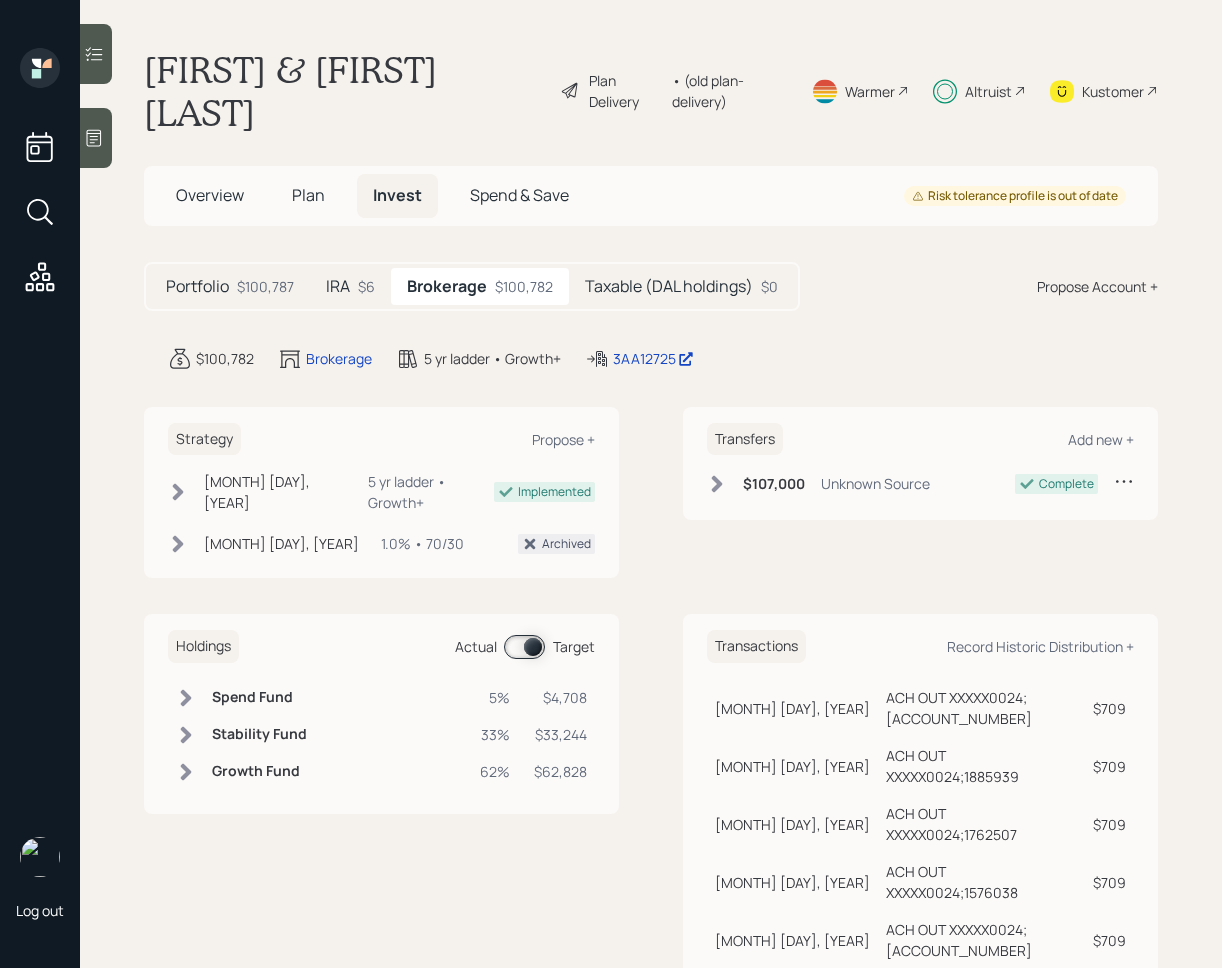 click on "Plan" at bounding box center [308, 195] 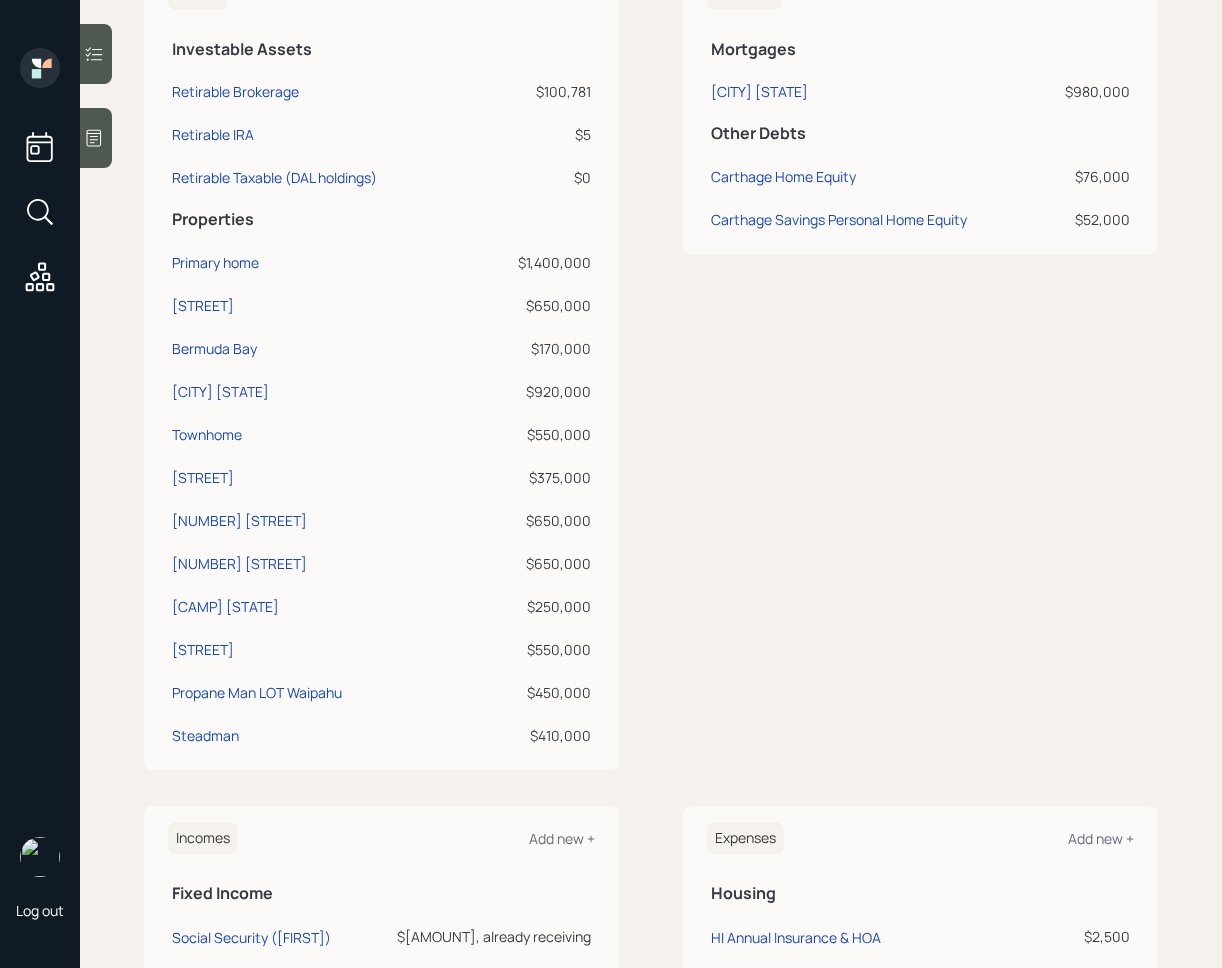 scroll, scrollTop: 0, scrollLeft: 0, axis: both 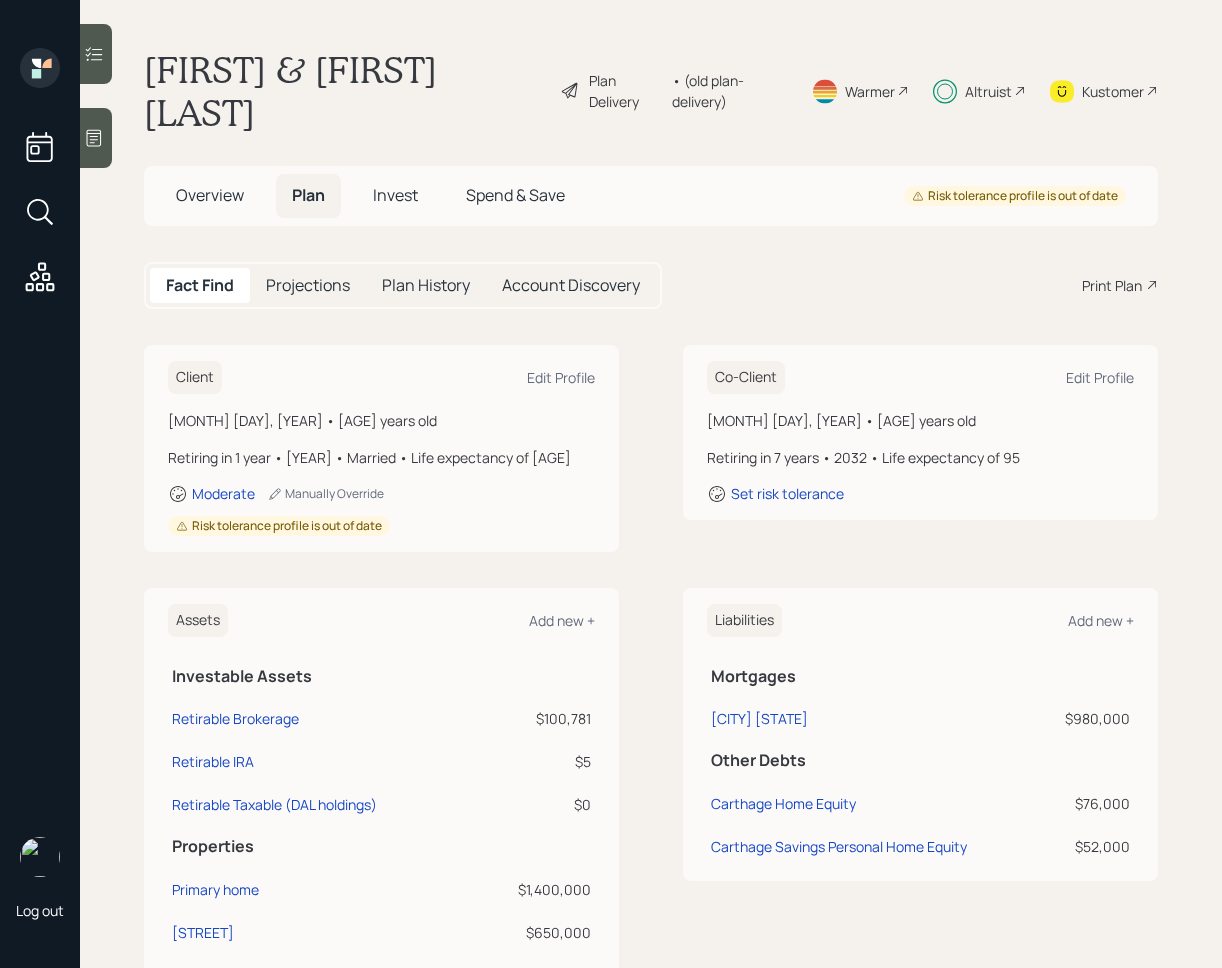 click on "Invest" at bounding box center (395, 195) 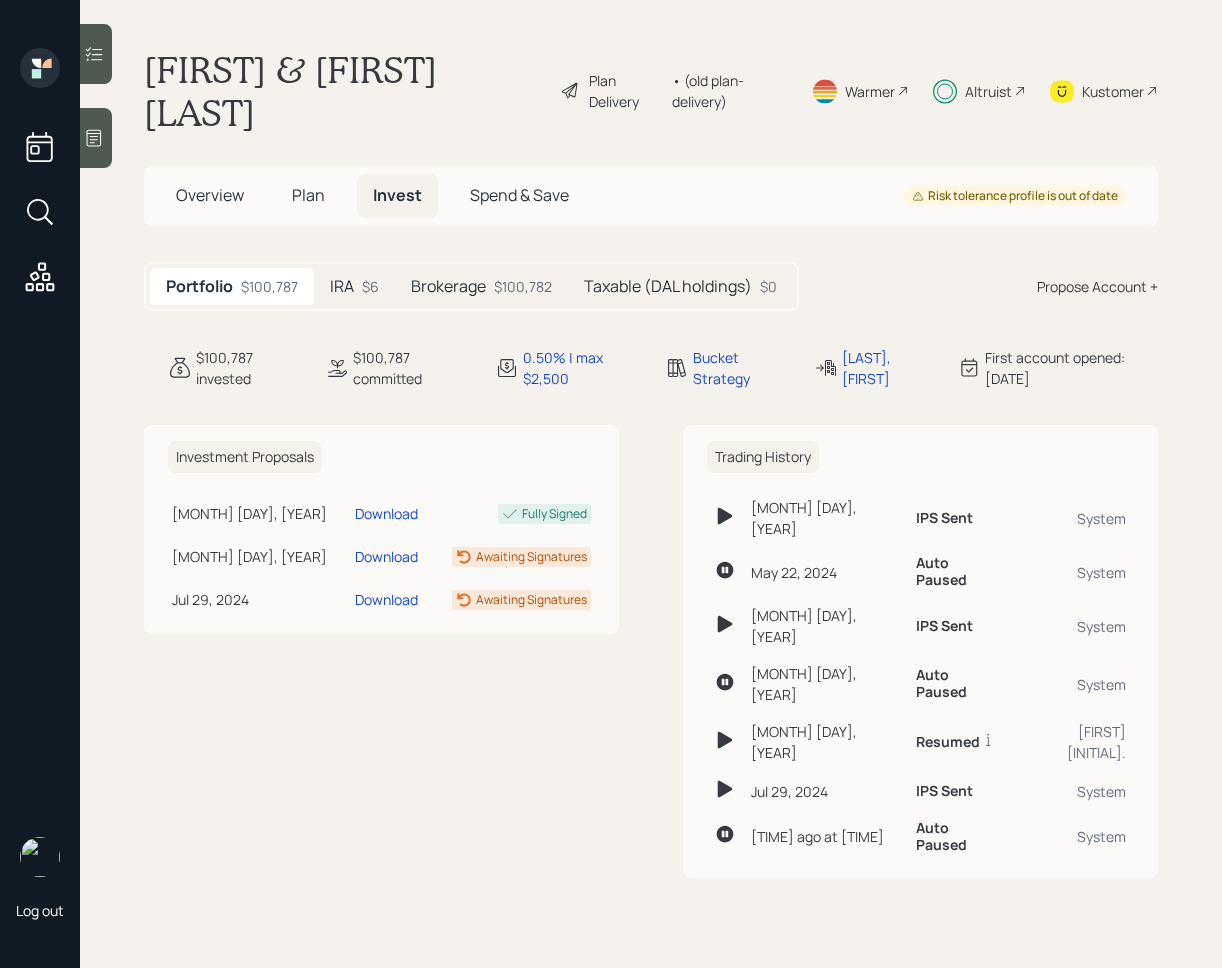 click on "Brokerage [AMOUNT]" at bounding box center (481, 286) 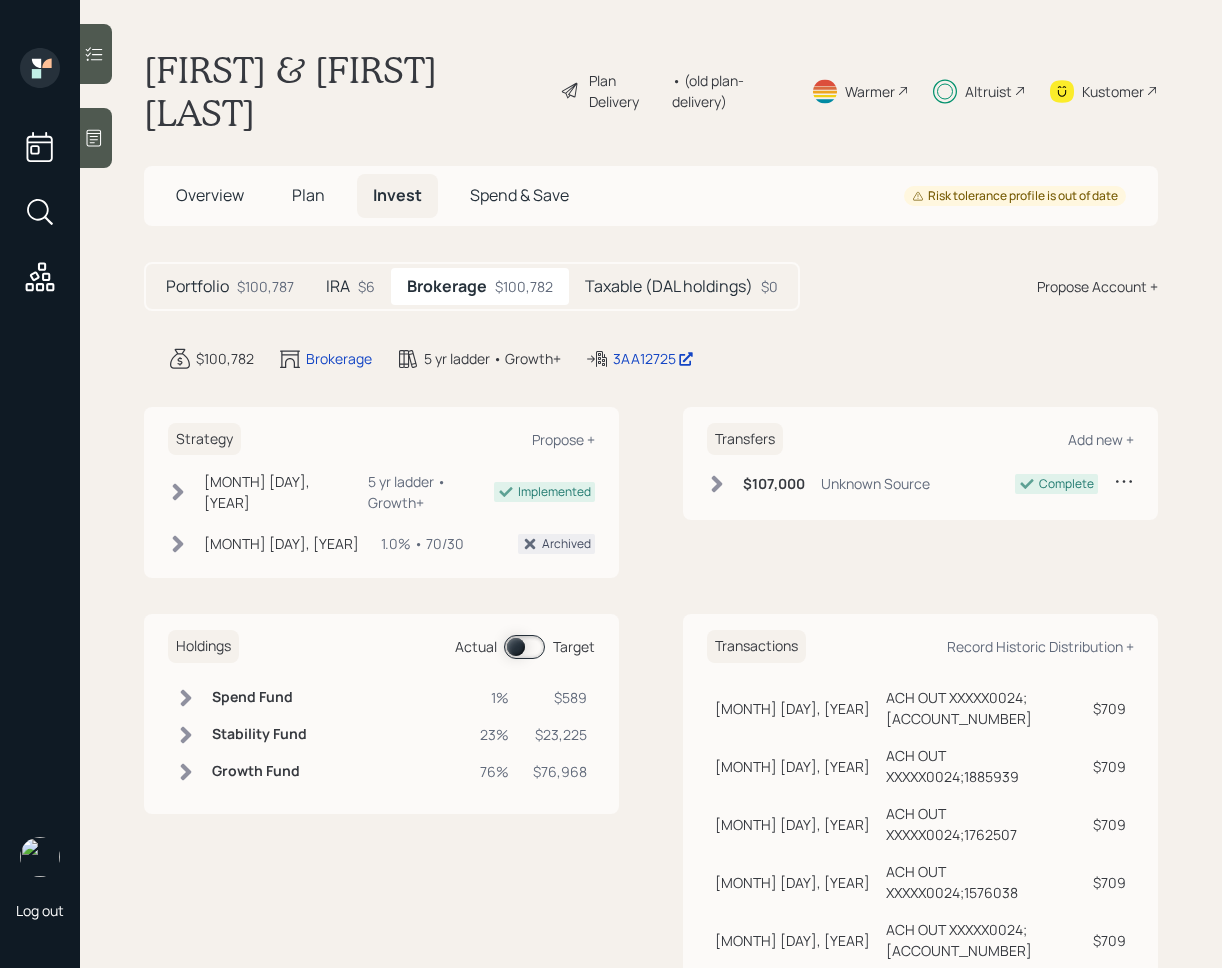 click on "Portfolio $[AMOUNT] IRA $[AMOUNT] Brokerage $[AMOUNT] Taxable (DAL holdings) $[AMOUNT]" at bounding box center (472, 286) 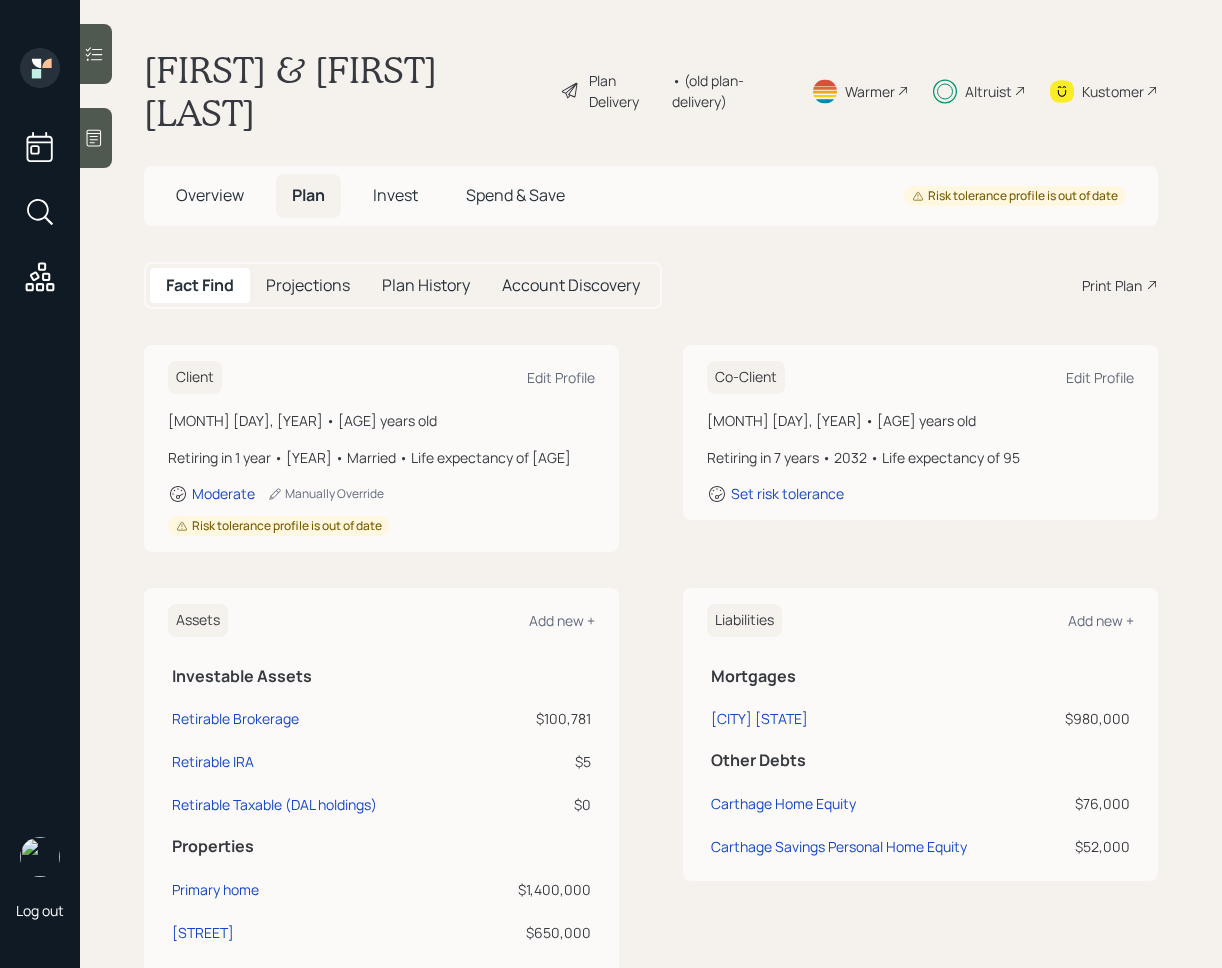 click on "Overview" at bounding box center (210, 195) 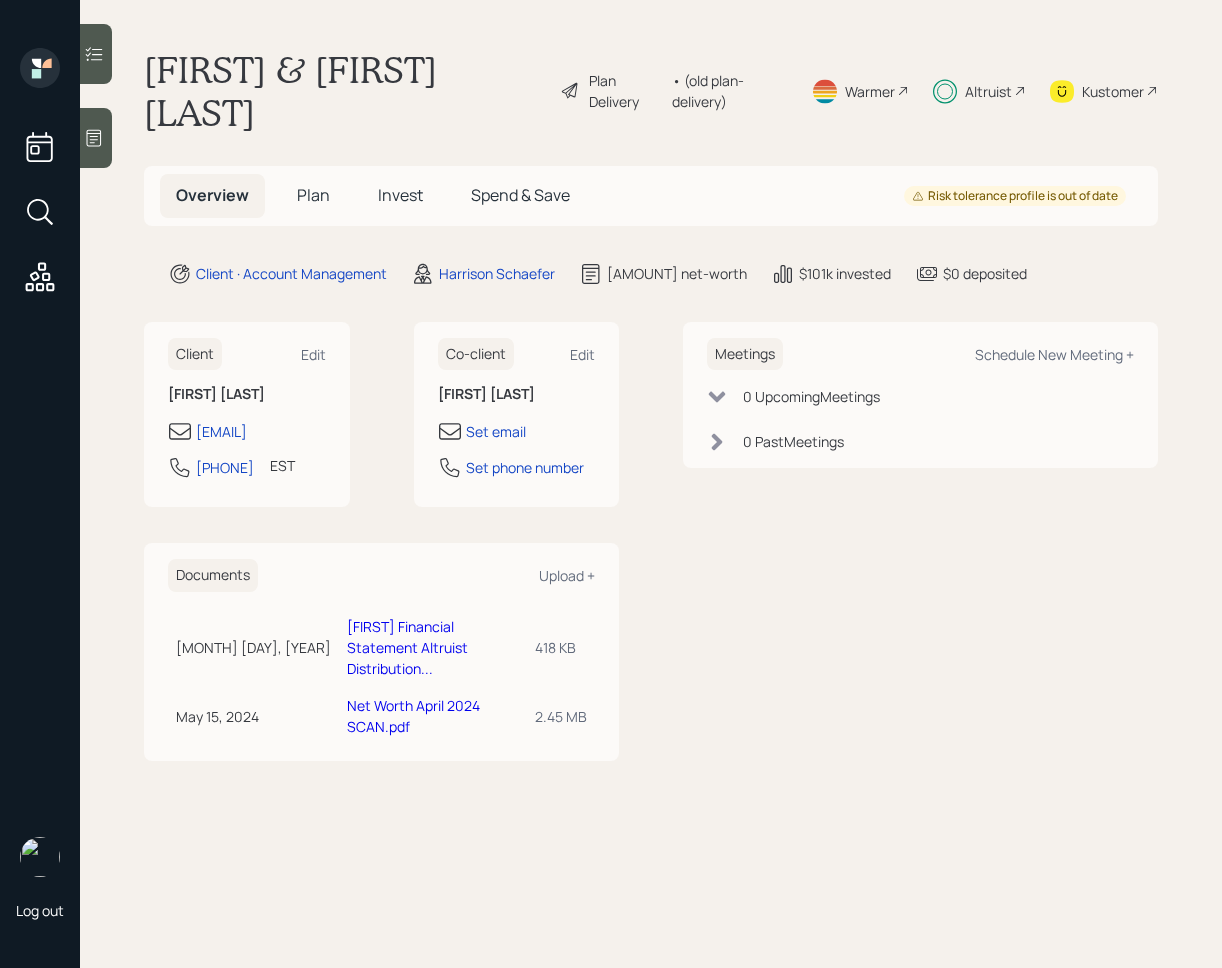 click on "Invest" at bounding box center (400, 195) 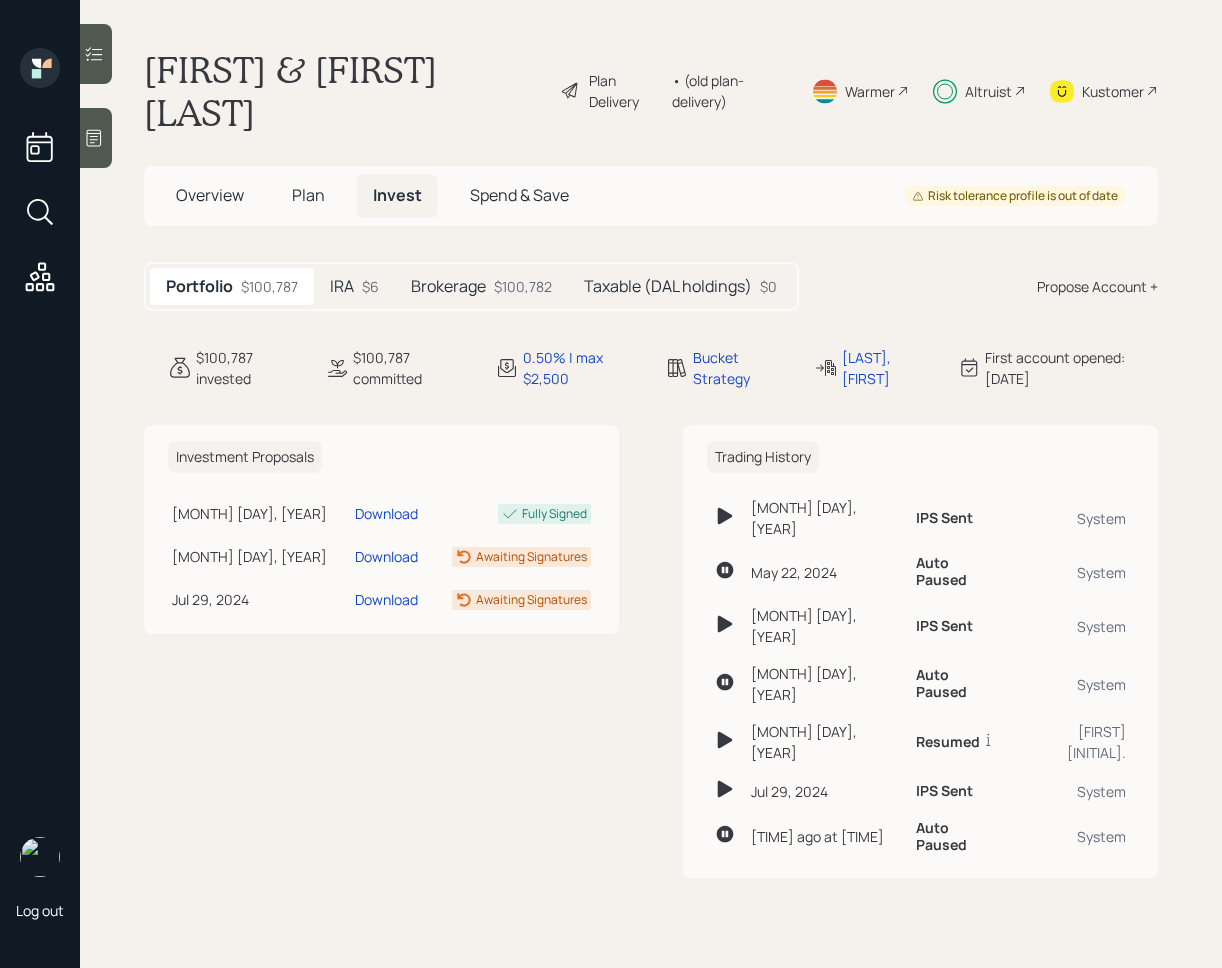click on "Portfolio $[AMOUNT] IRA $[AMOUNT] Brokerage $[AMOUNT] Taxable (DAL holdings) $[AMOUNT]" at bounding box center (471, 286) 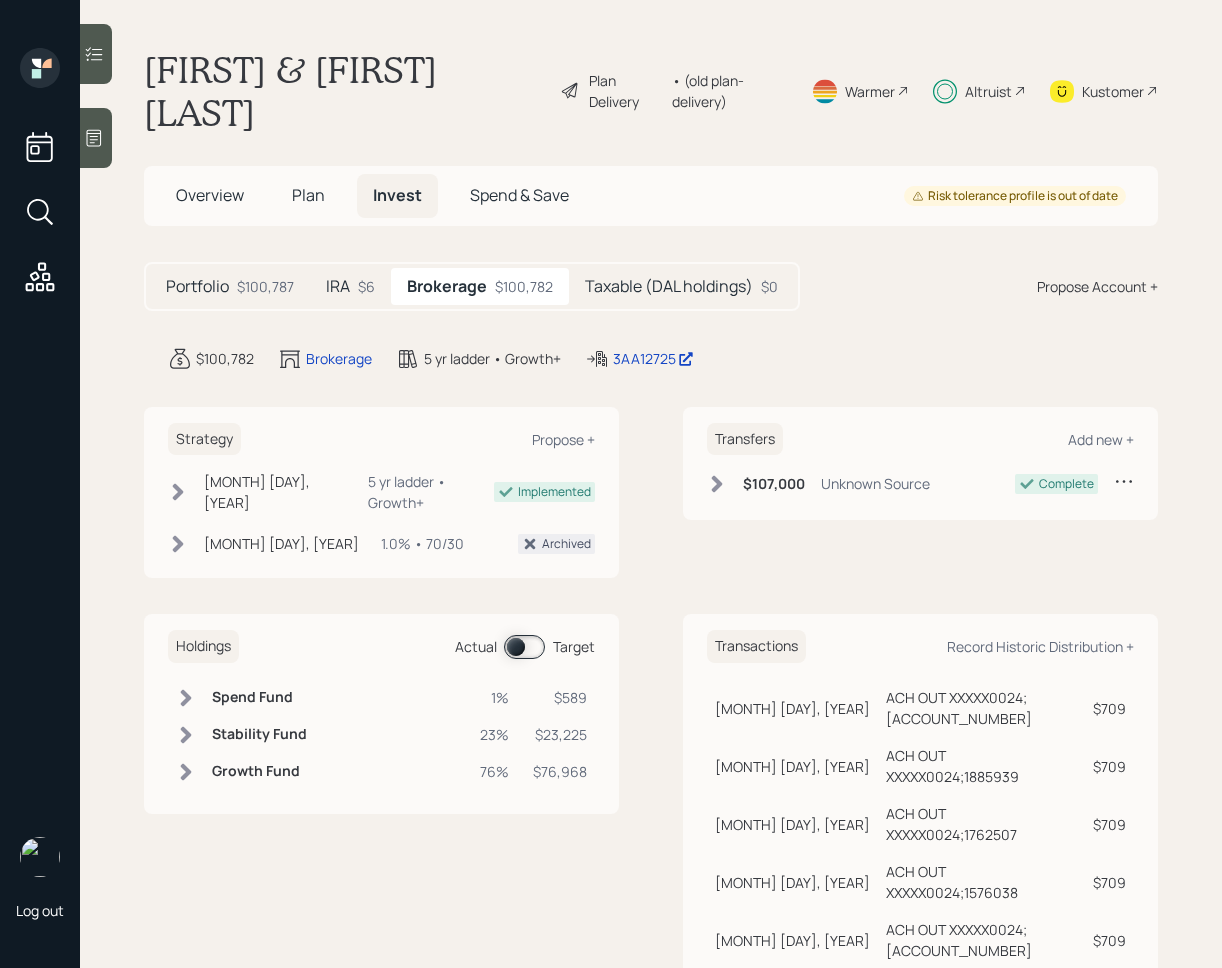 click at bounding box center (524, 647) 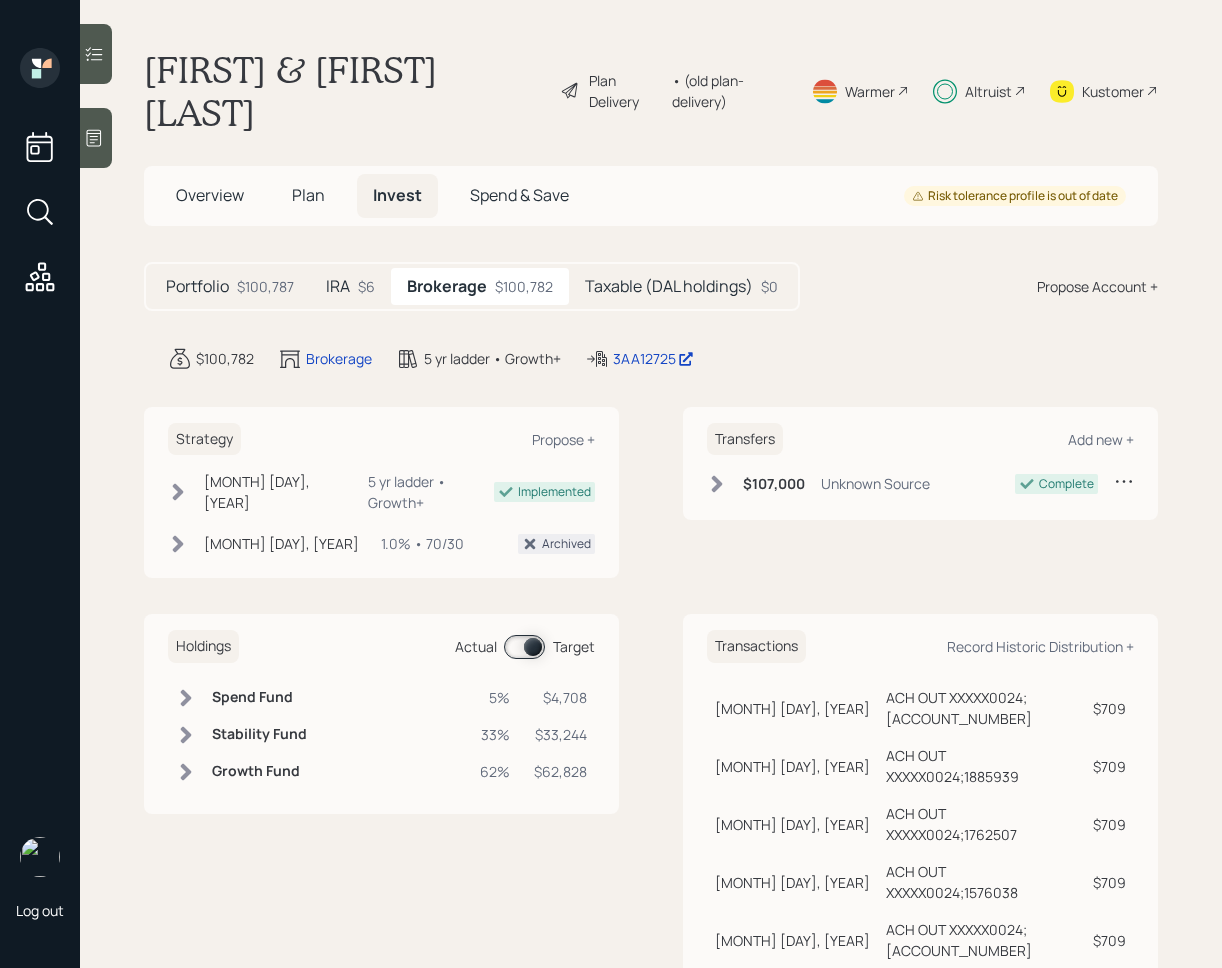 click on "Plan Delivery • (old plan-delivery)" at bounding box center (674, 91) 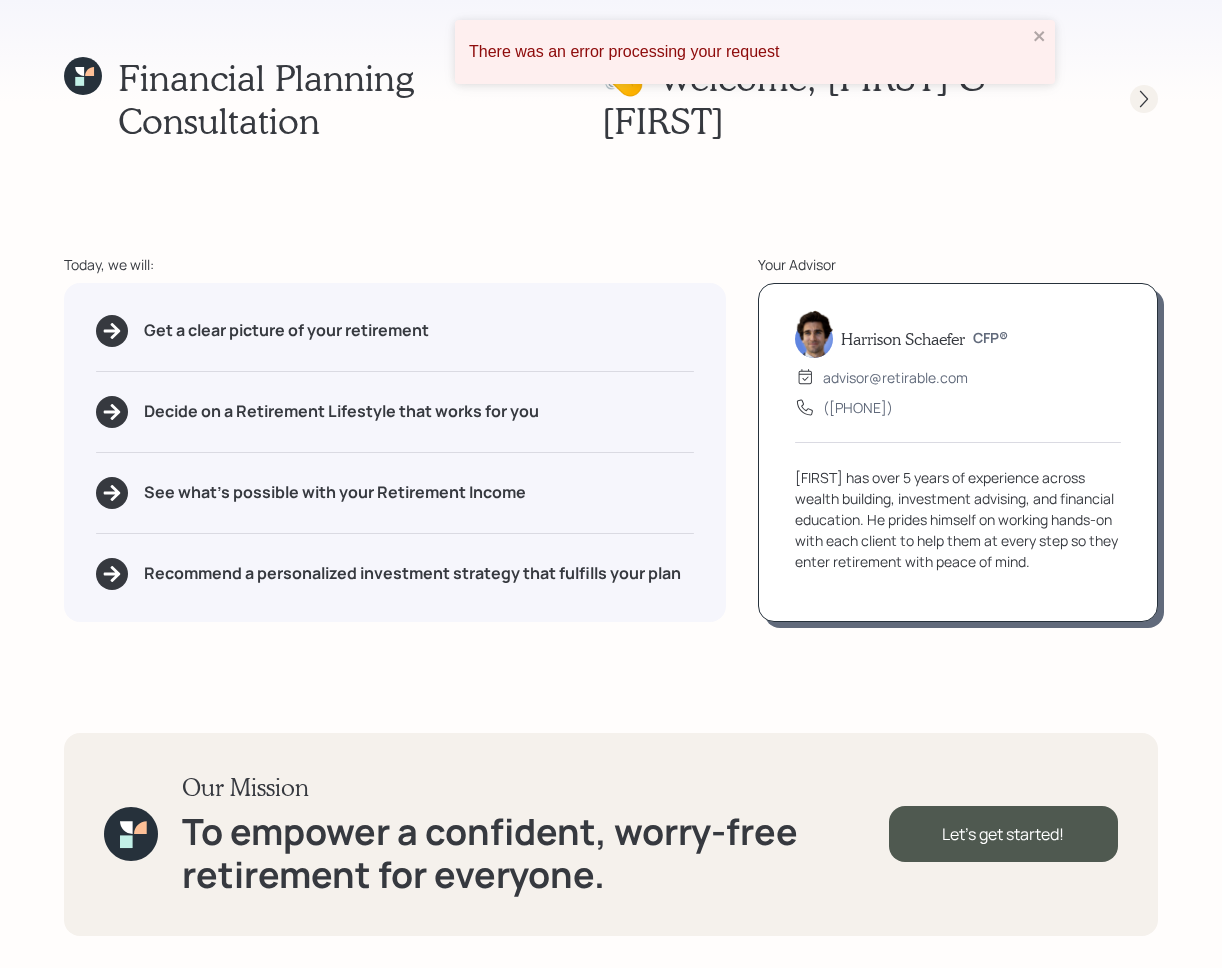click at bounding box center (1144, 99) 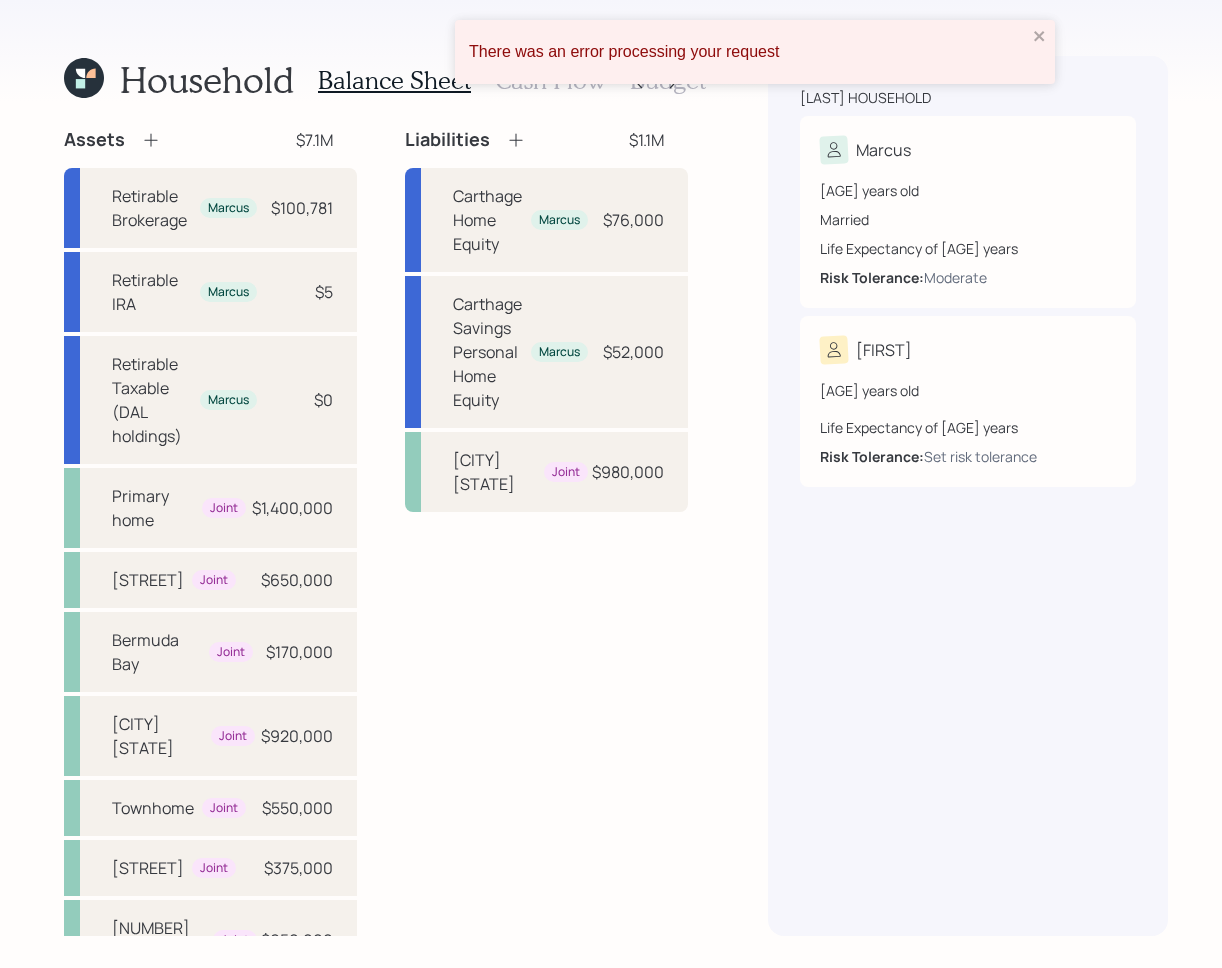 click on "There was an error processing your request" at bounding box center (755, 52) 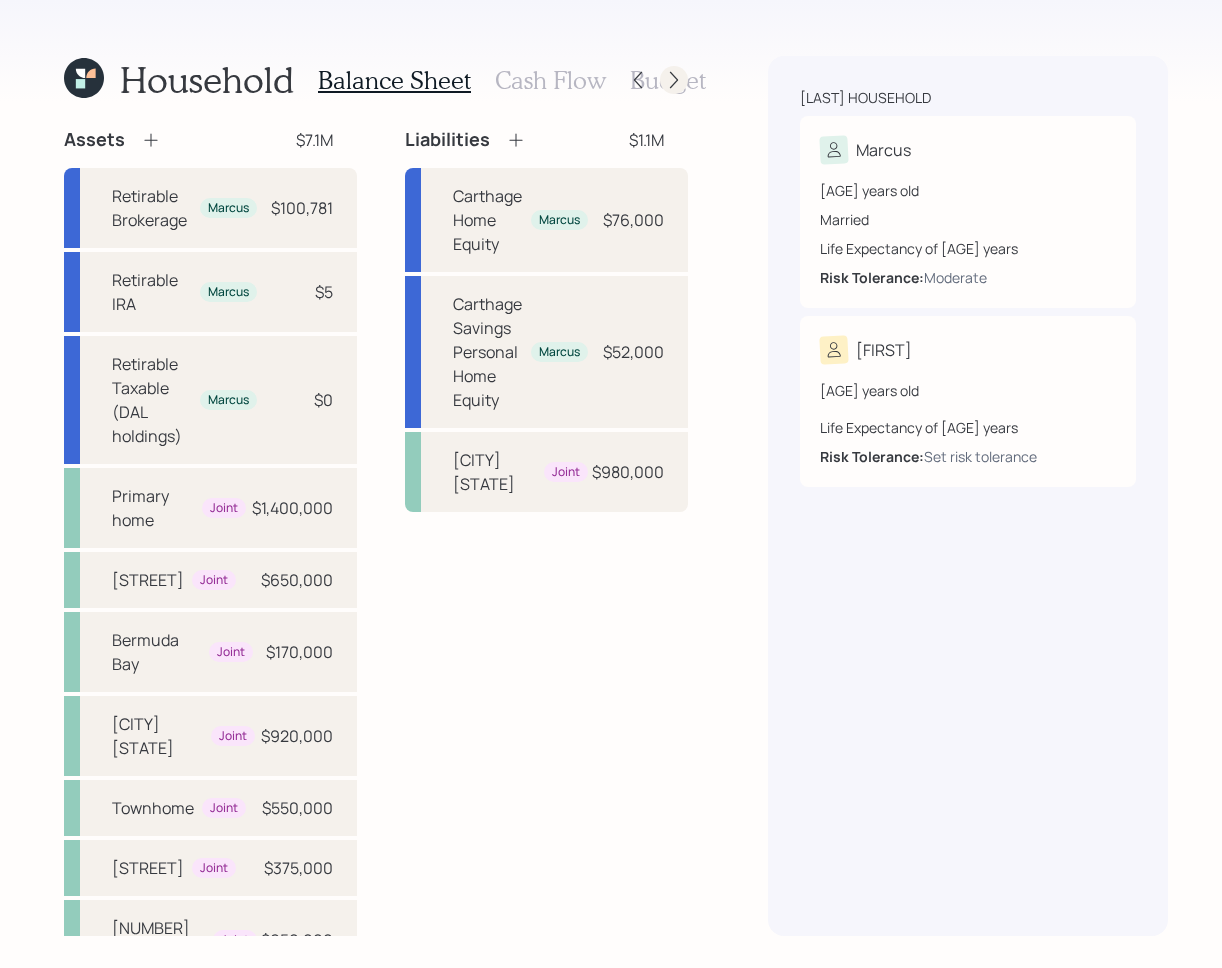 click 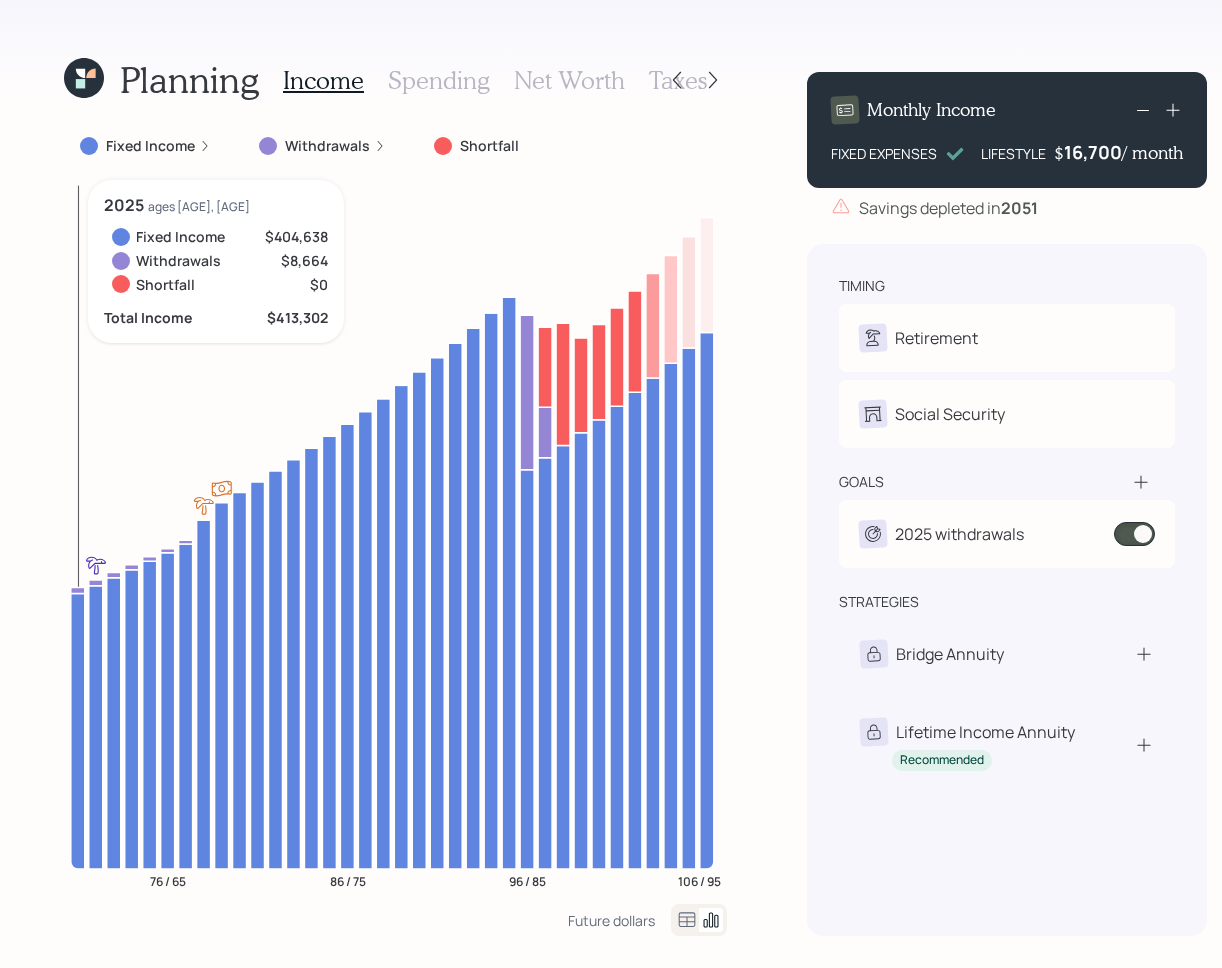 click 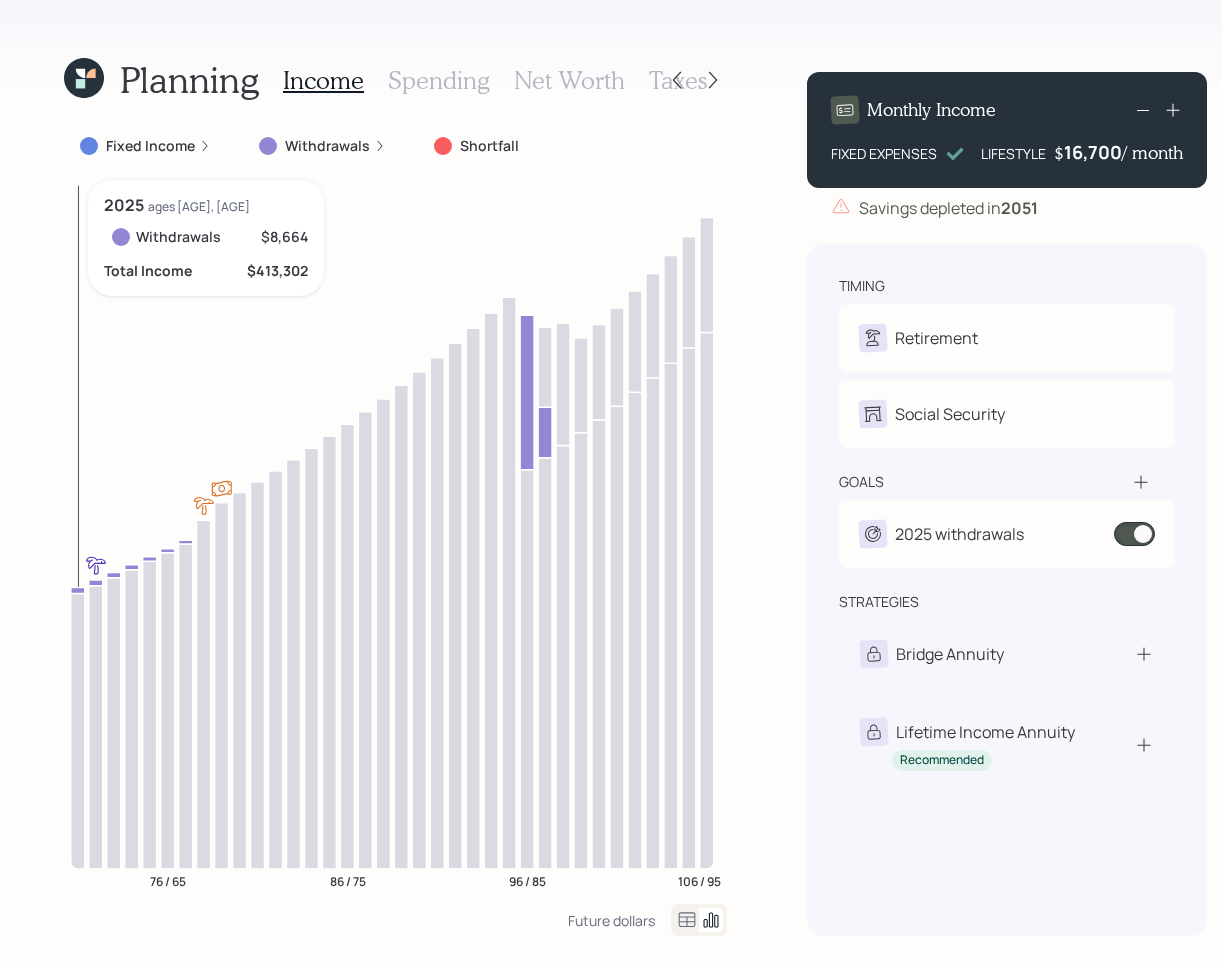 click on "[AGE] / [AGE] [AGE] / [AGE] [AGE] / [AGE] [AGE] / [AGE]" 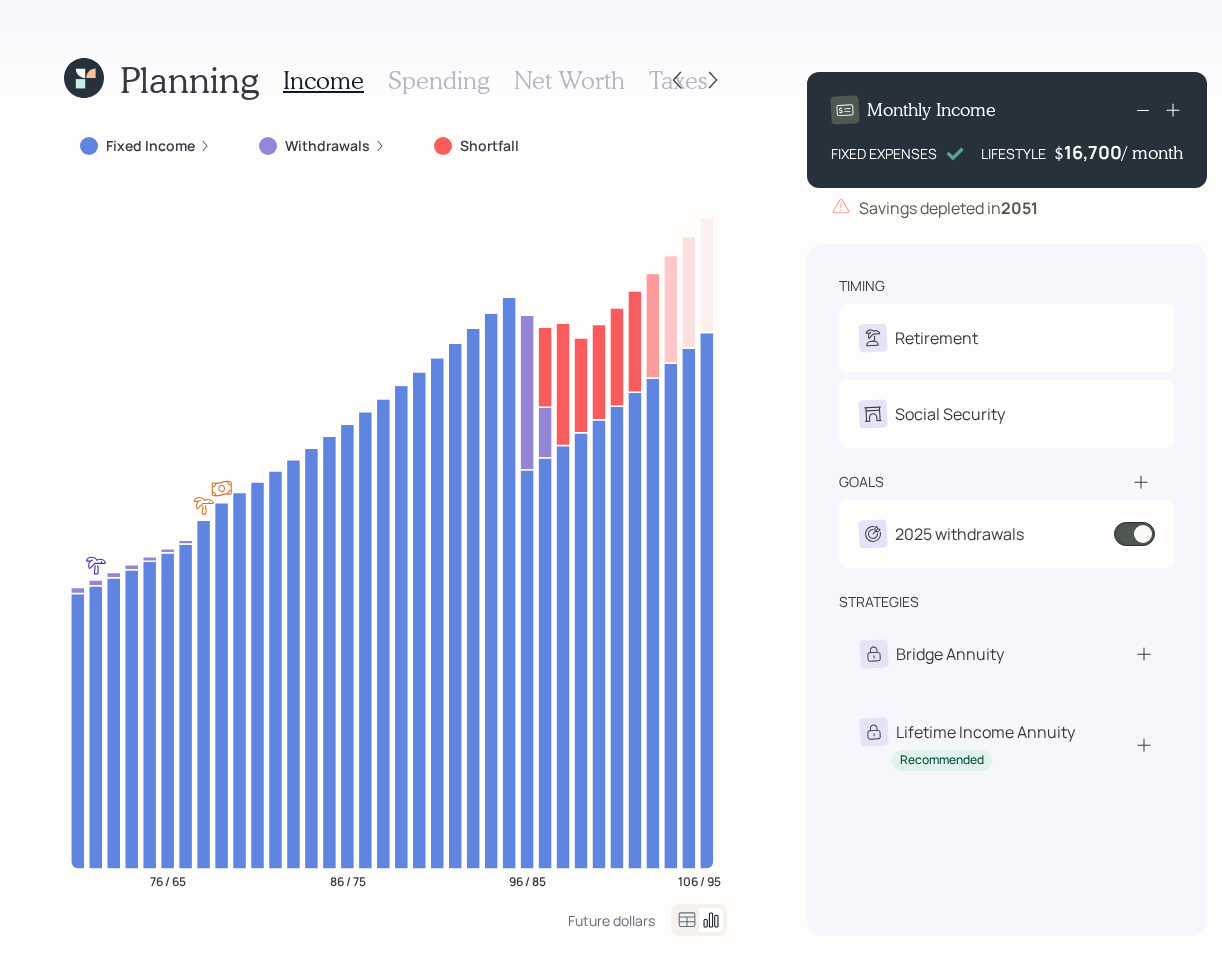 click 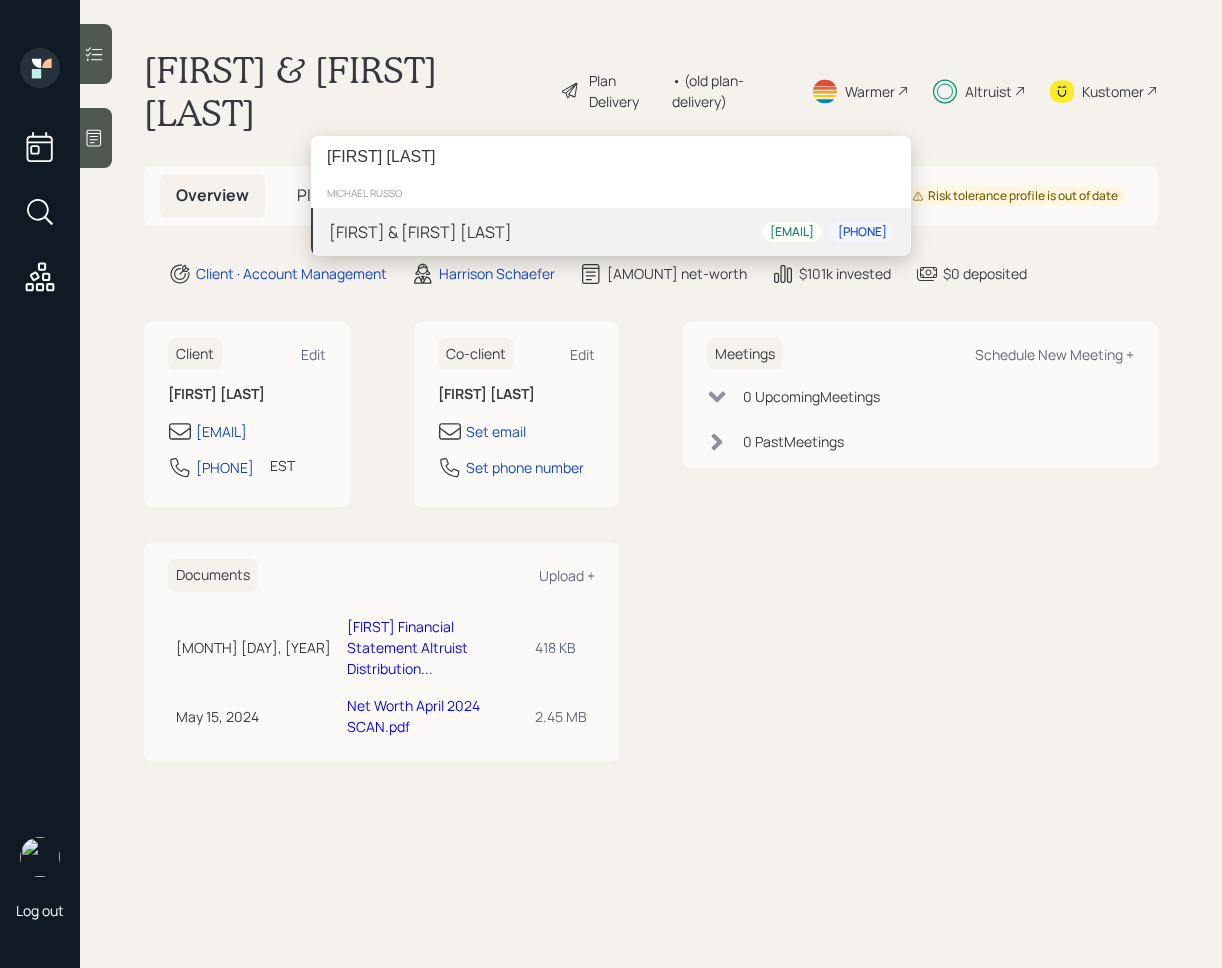type on "[FIRST] [LAST]" 